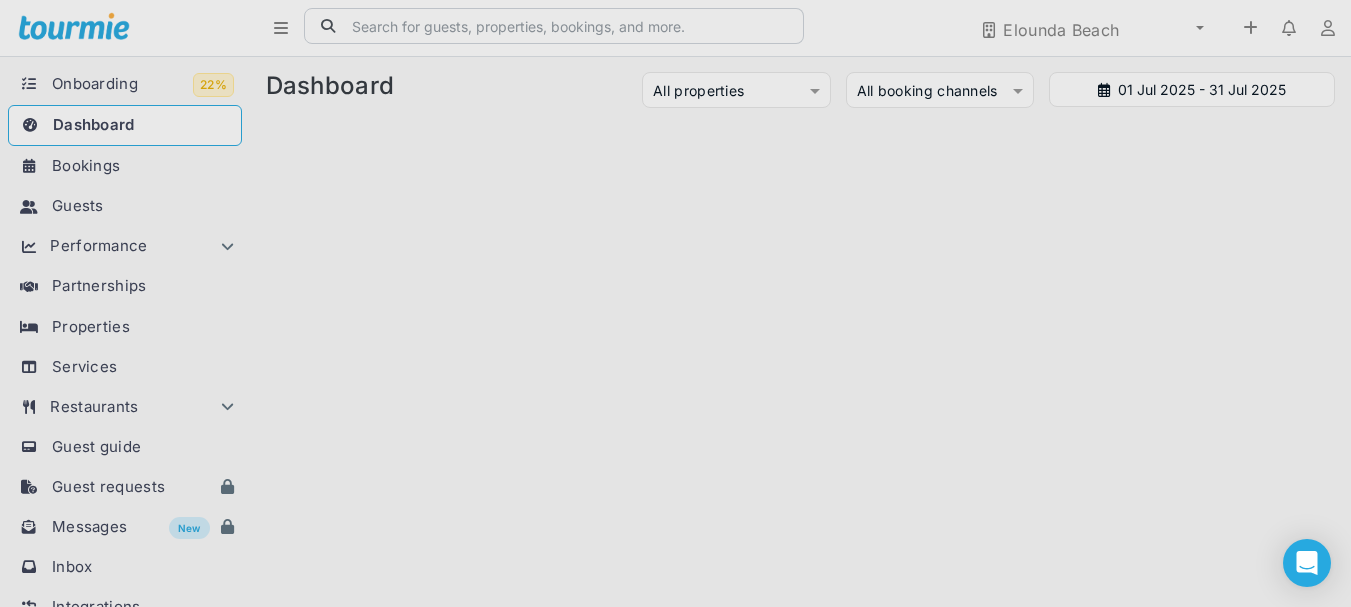 scroll, scrollTop: 0, scrollLeft: 0, axis: both 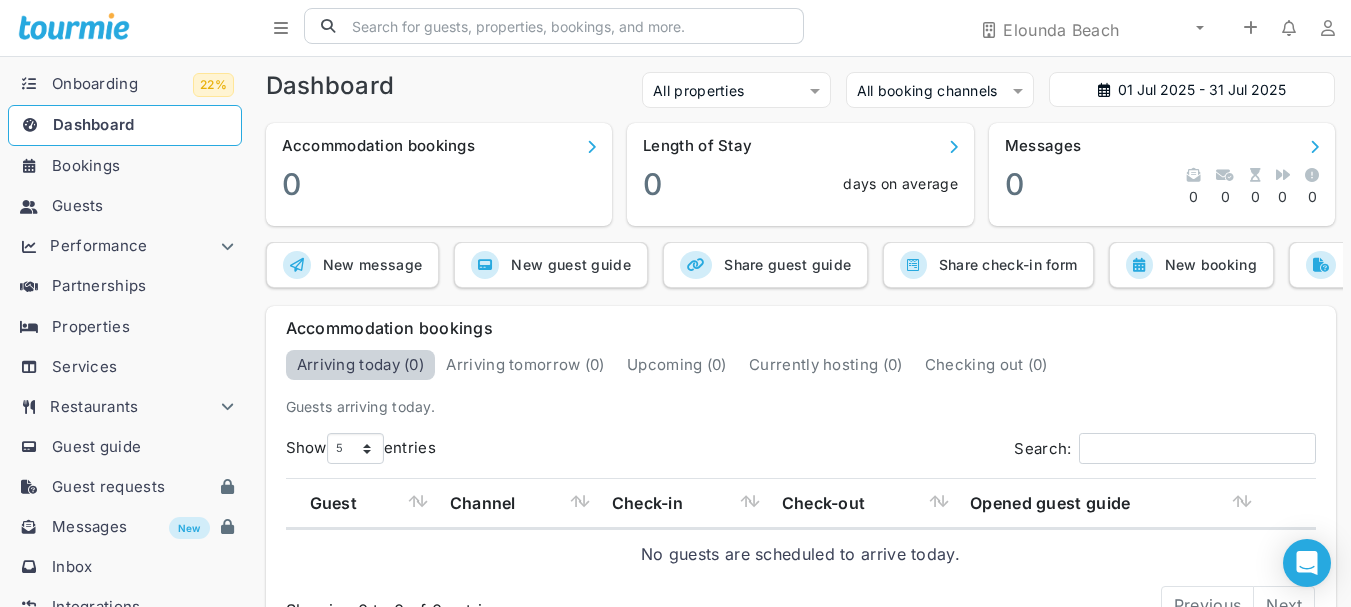 click on "Restaurants" at bounding box center [94, 406] 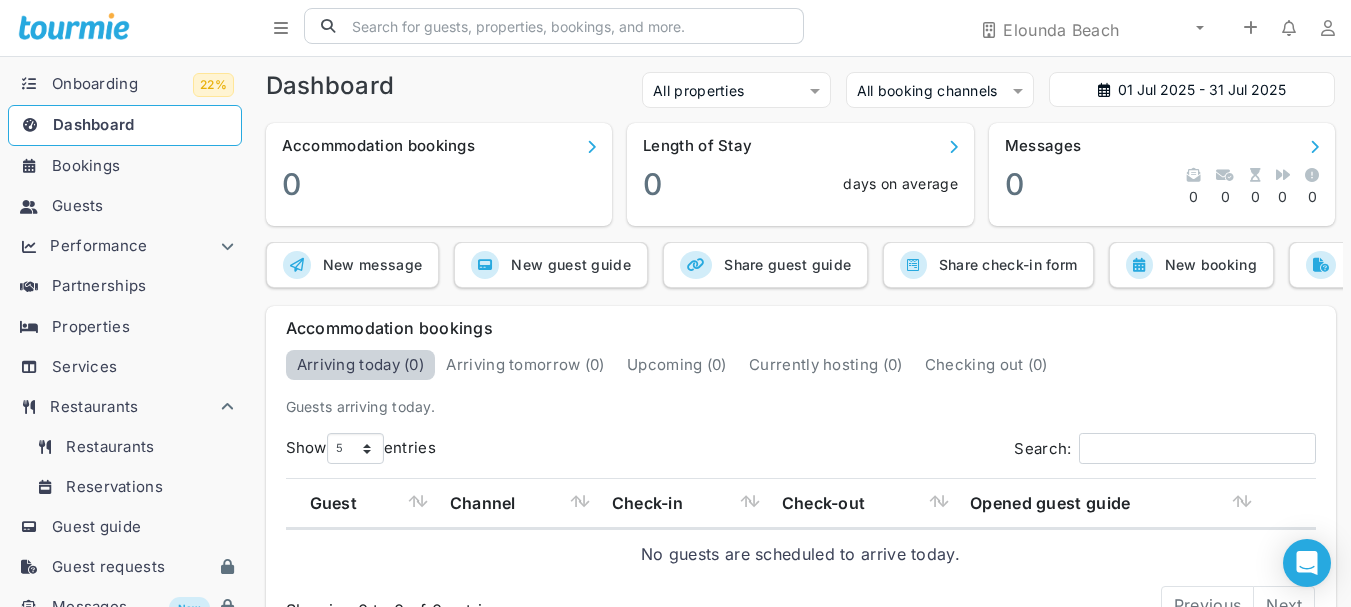 click on "Reservations" at bounding box center [114, 486] 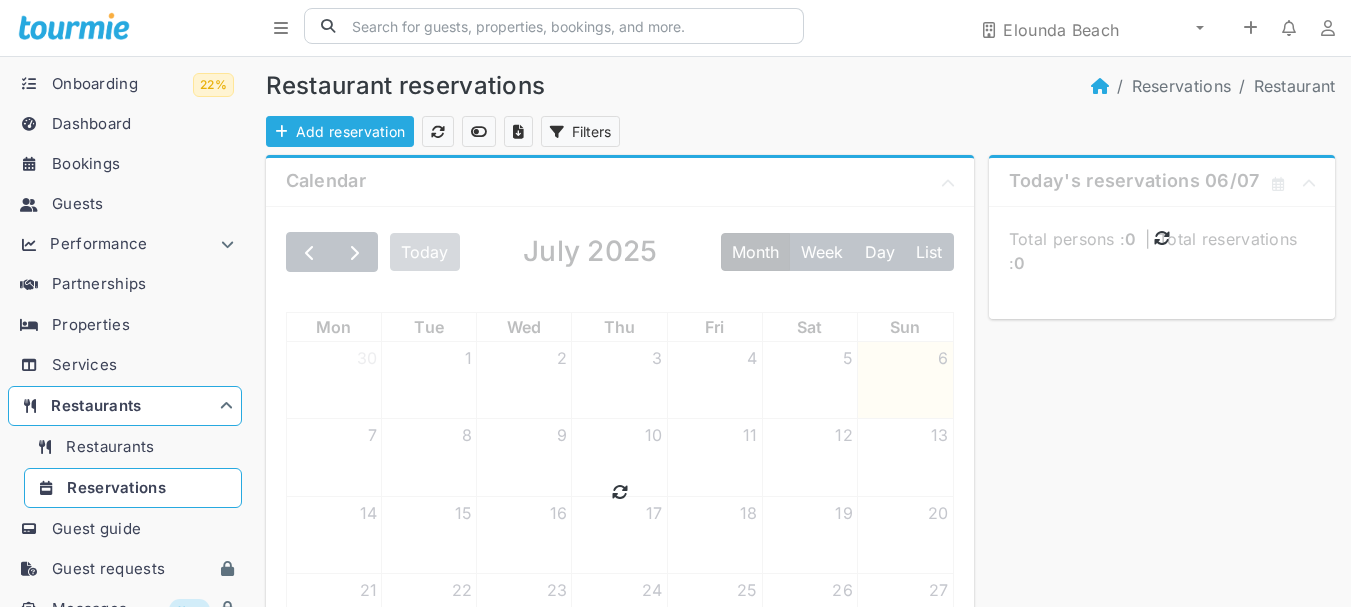 click on "Add reservation  Filters   Restaurant reservations  Select restaurant...  Calendar  Today July 2025 Month Week Day List Mon Tue Wed Thu Fri Sat Sun 30 1 2 3 4 5 6 7 8 9 10 11 12 13 14 15 16 17 18 19 20 21 22 23 24 25 26 27 28 29 30 31 1 2 3 4 5 6 7 8 9 10  Today's reservations 06/07   Total persons :  0 |  Total reservations :  0  Unpaid reservations  Show  10 25 50 100 250 500  entries Search: No data available in table Reservation ID Customer Room(s) Restaurant Amount Date Status Showing 0 to 0 of 0 entries Previous Next" at bounding box center [800, 630] 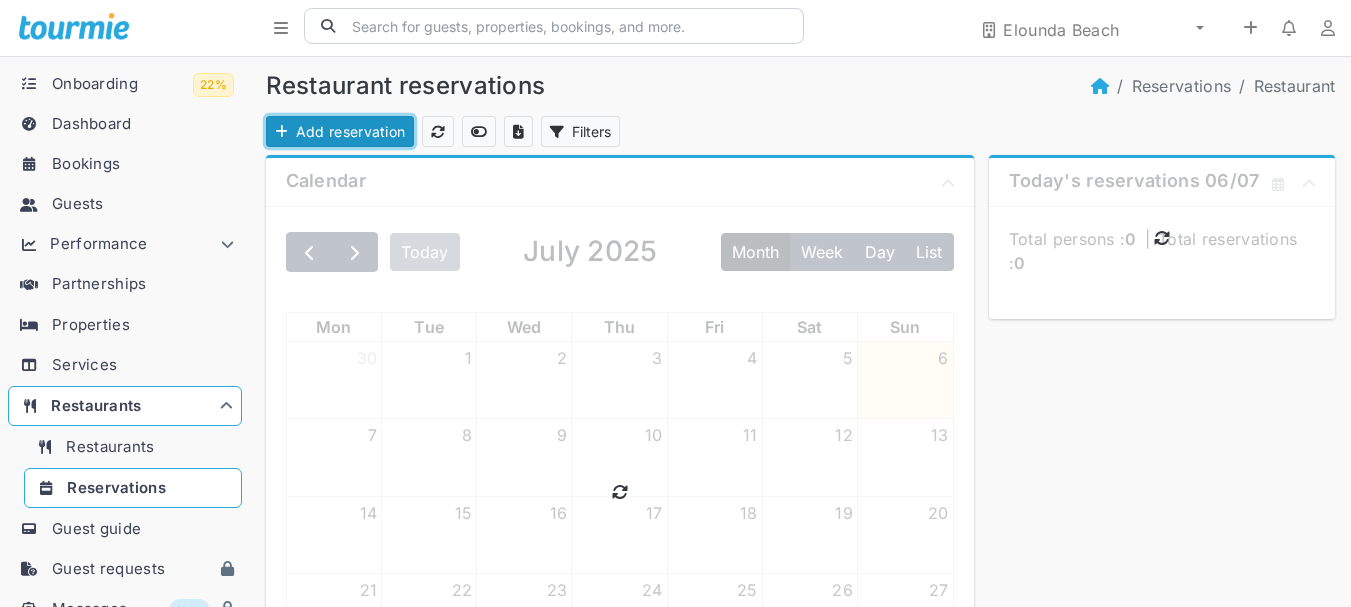 click on "Add reservation" at bounding box center (340, 131) 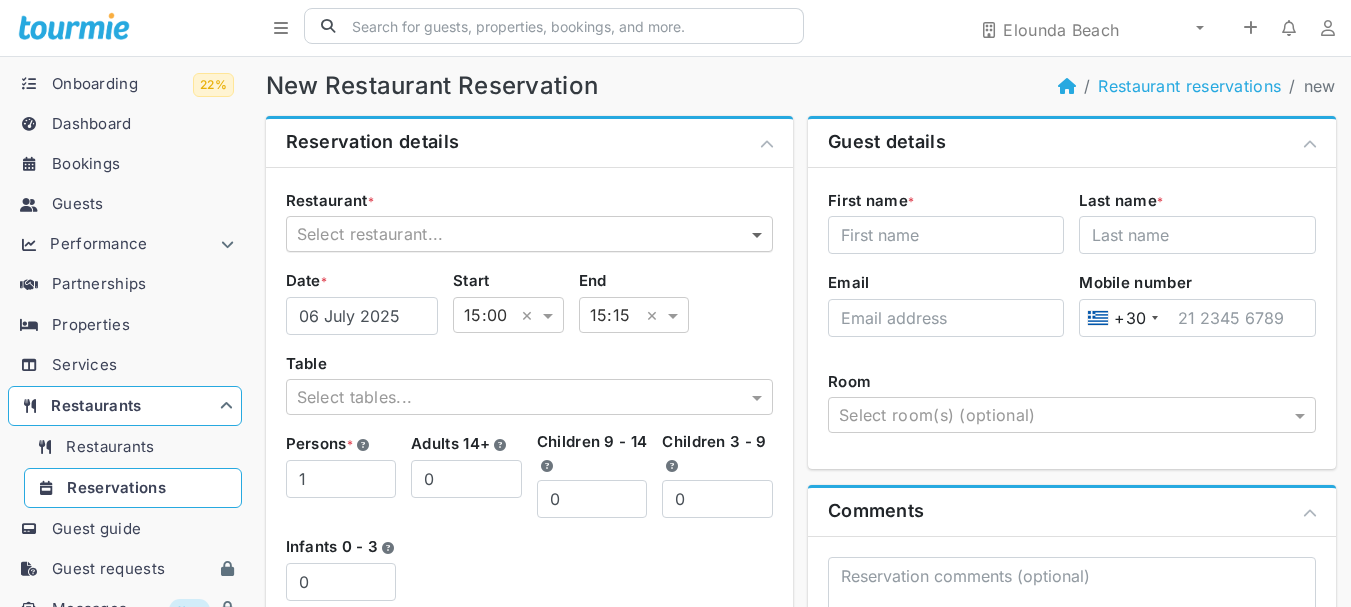 click at bounding box center (759, 234) 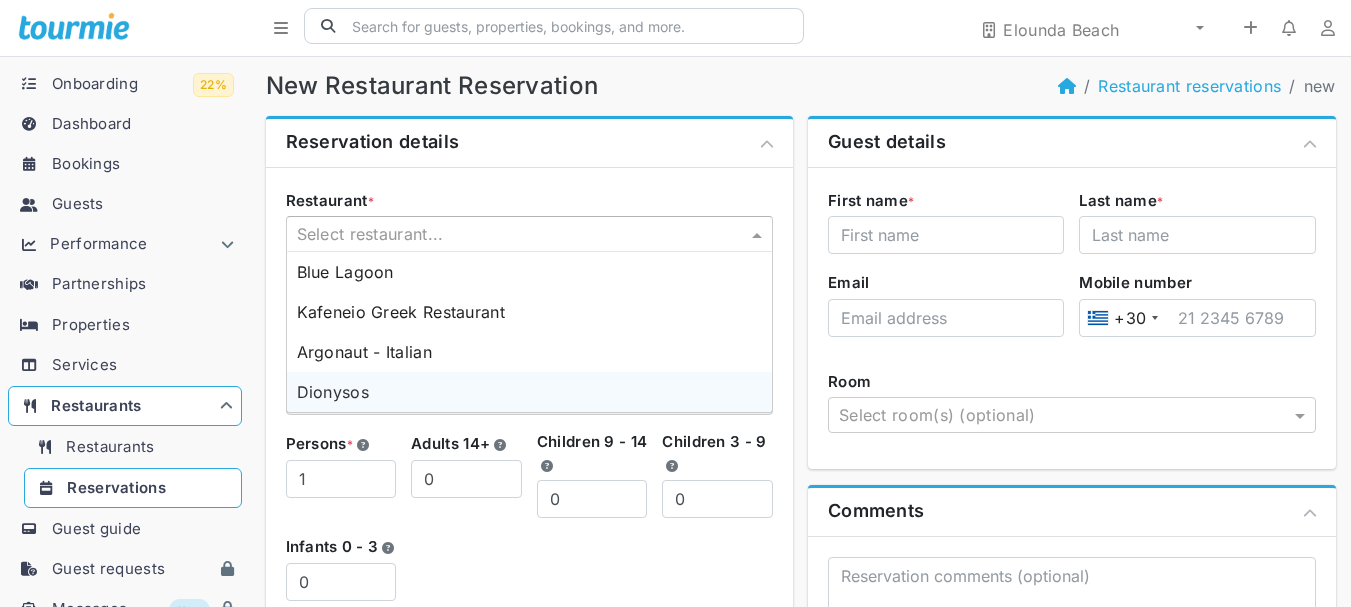 click on "Dionysos" at bounding box center [530, 392] 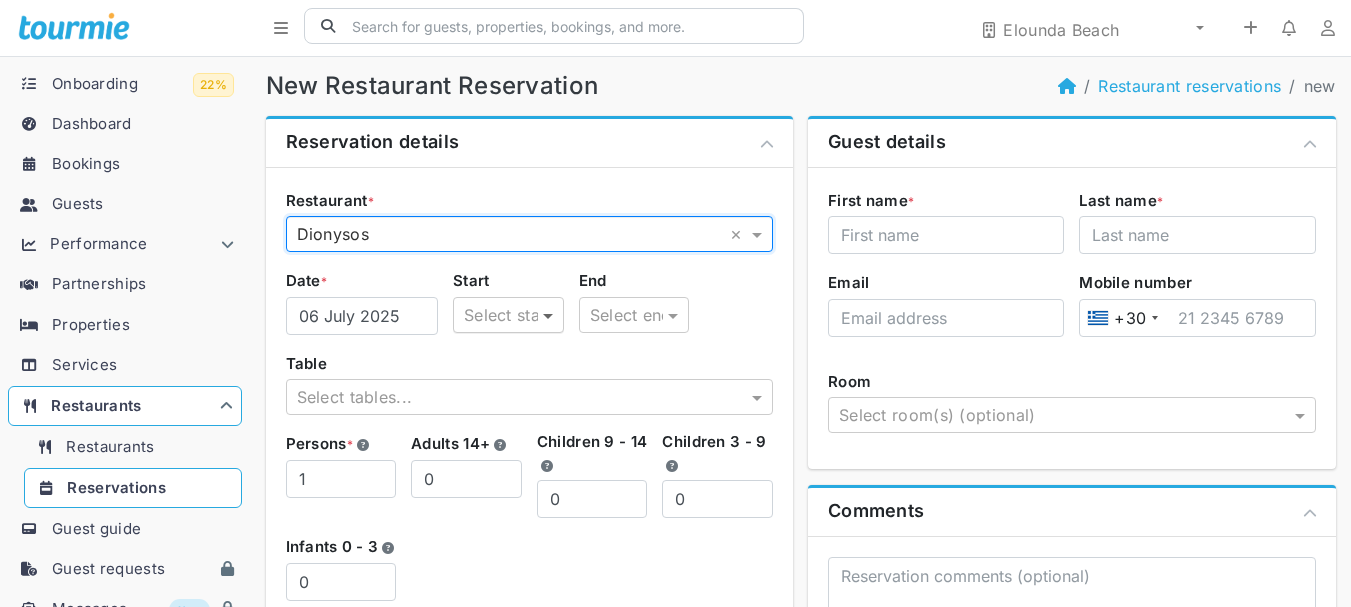 click at bounding box center (550, 315) 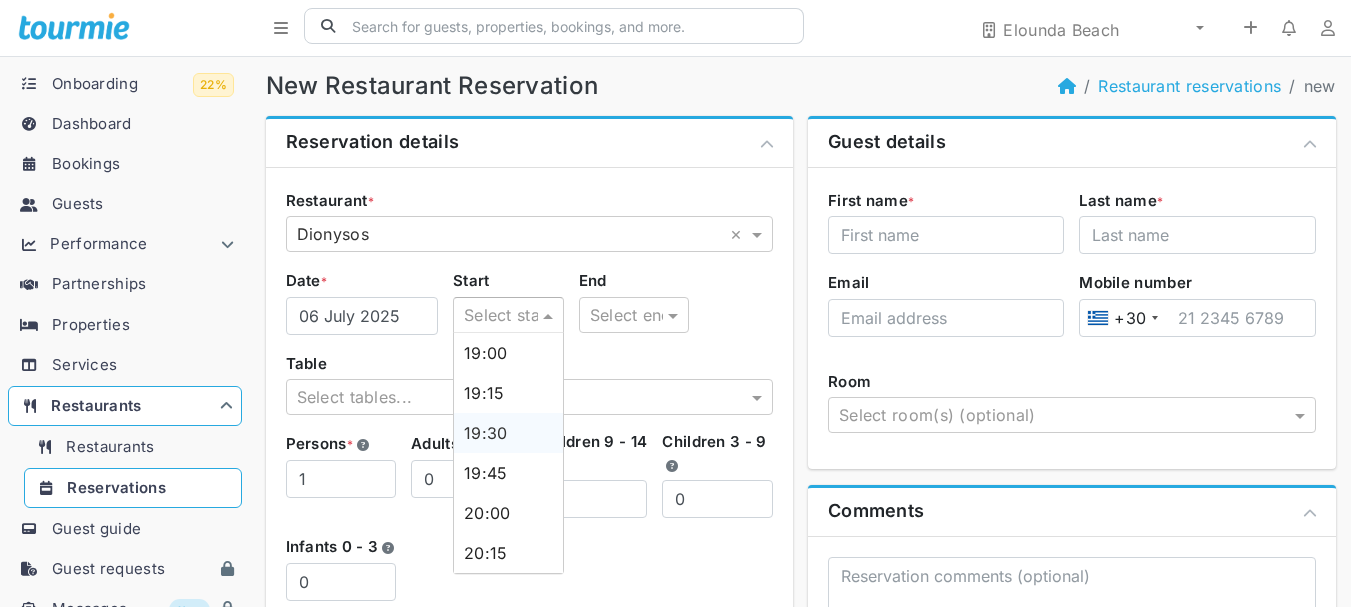 click on "19:30" at bounding box center (508, 433) 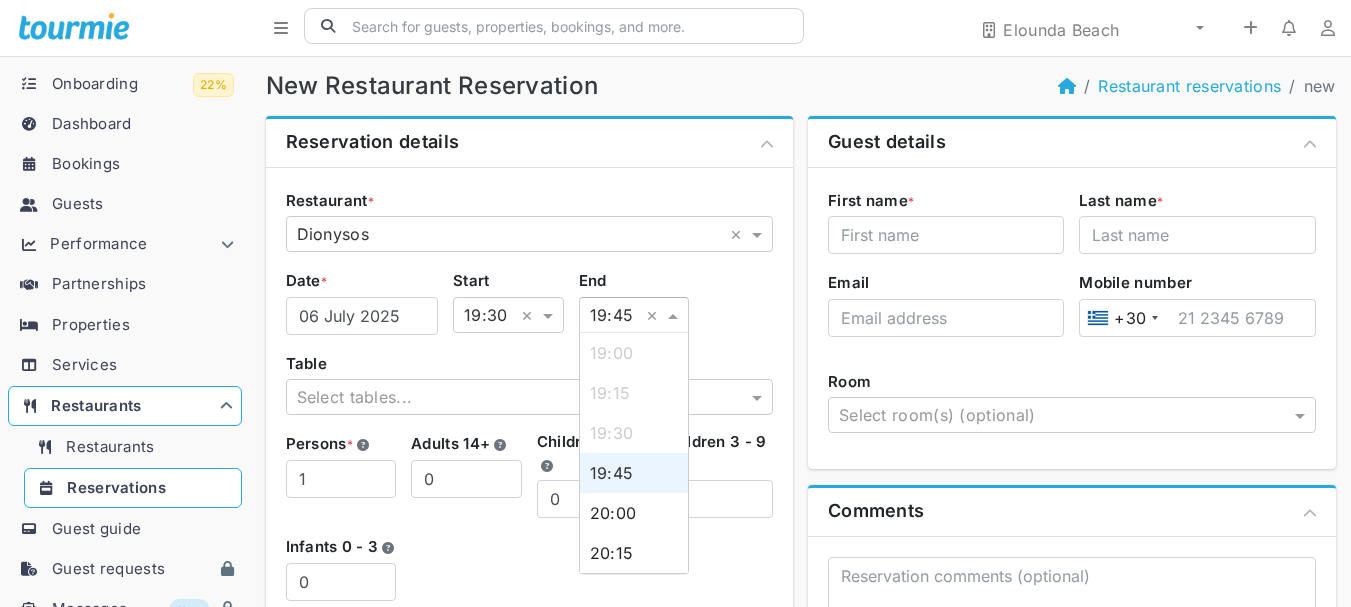 drag, startPoint x: 671, startPoint y: 312, endPoint x: 675, endPoint y: 336, distance: 24.33105 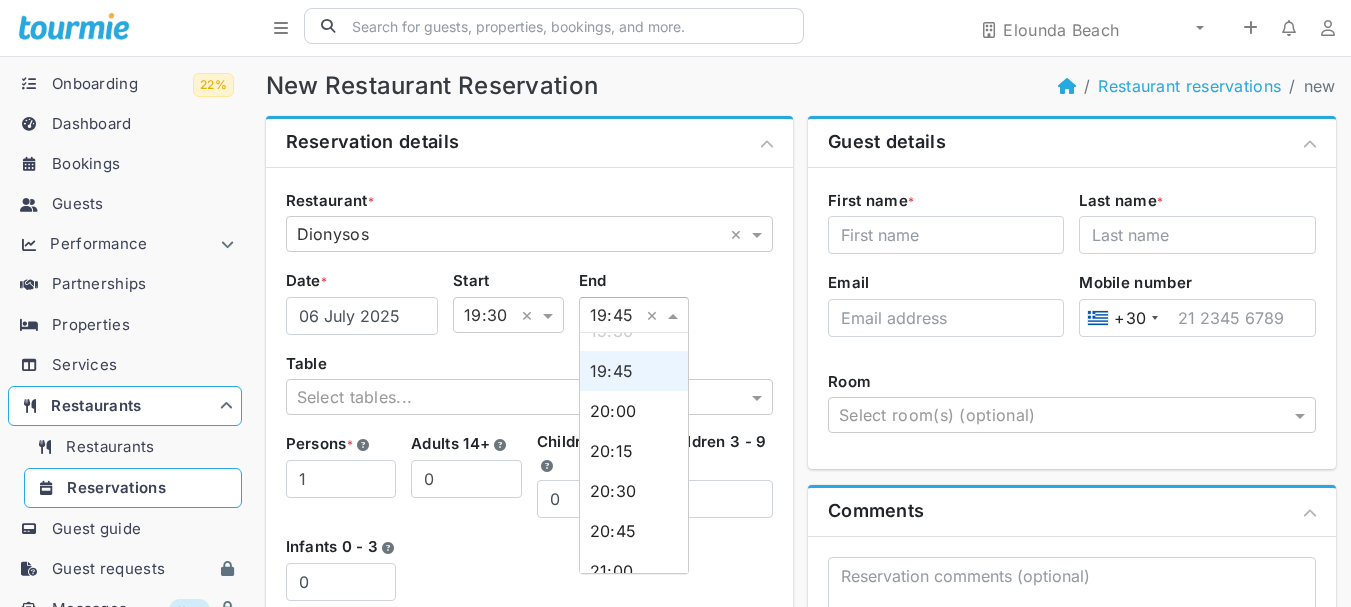 scroll, scrollTop: 106, scrollLeft: 0, axis: vertical 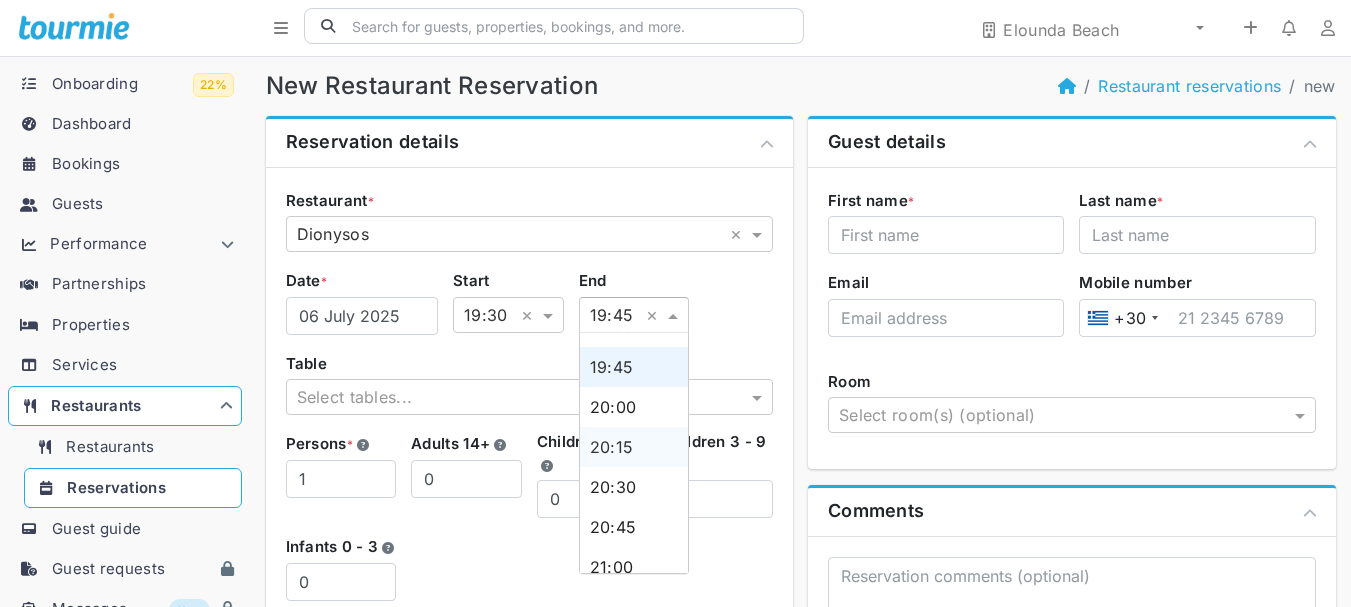 click on "20:15" at bounding box center [634, 447] 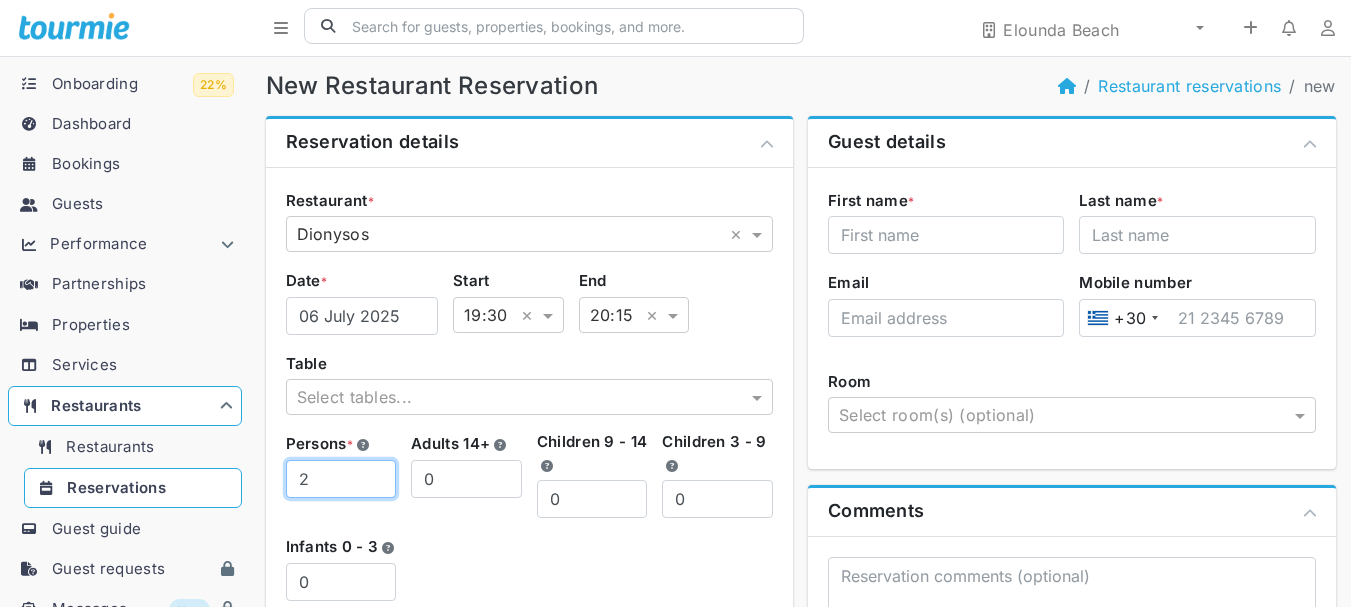 click on "2" at bounding box center [341, 479] 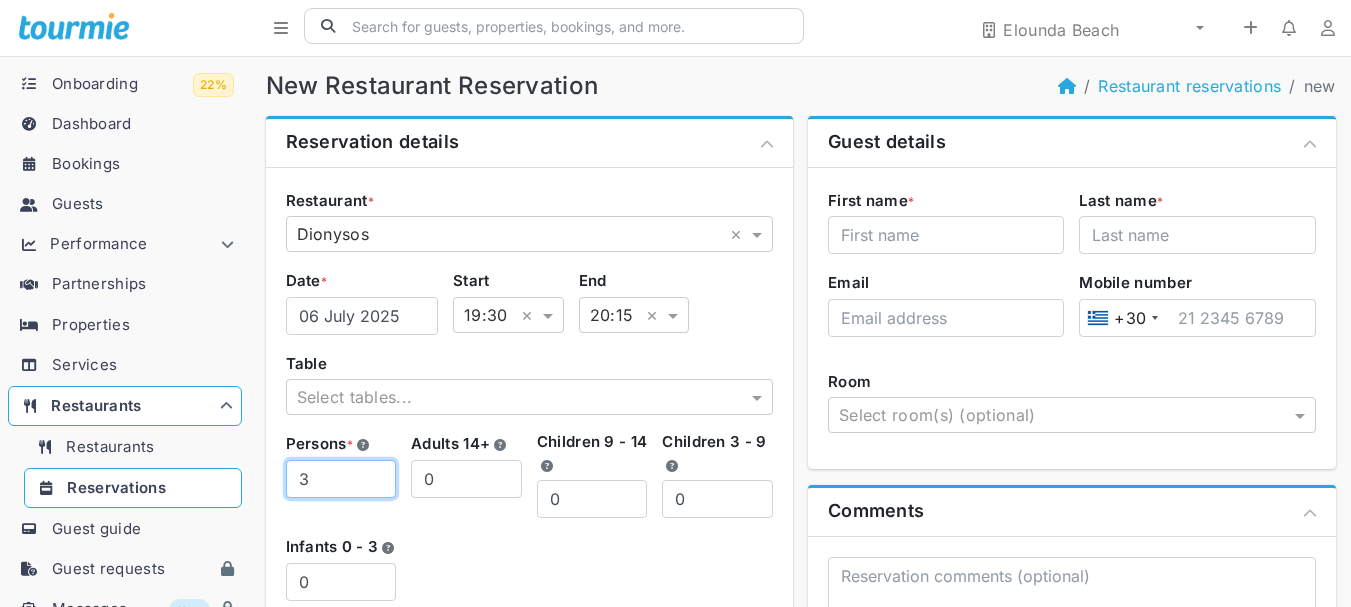 click on "3" at bounding box center (341, 479) 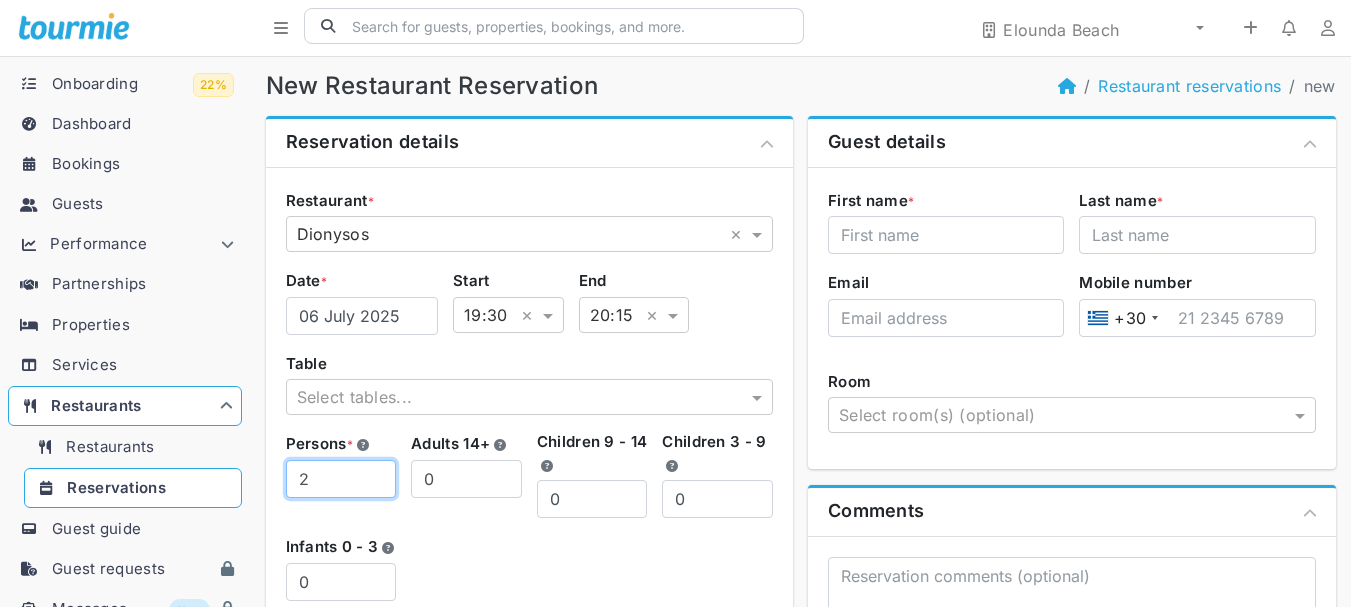 type on "2" 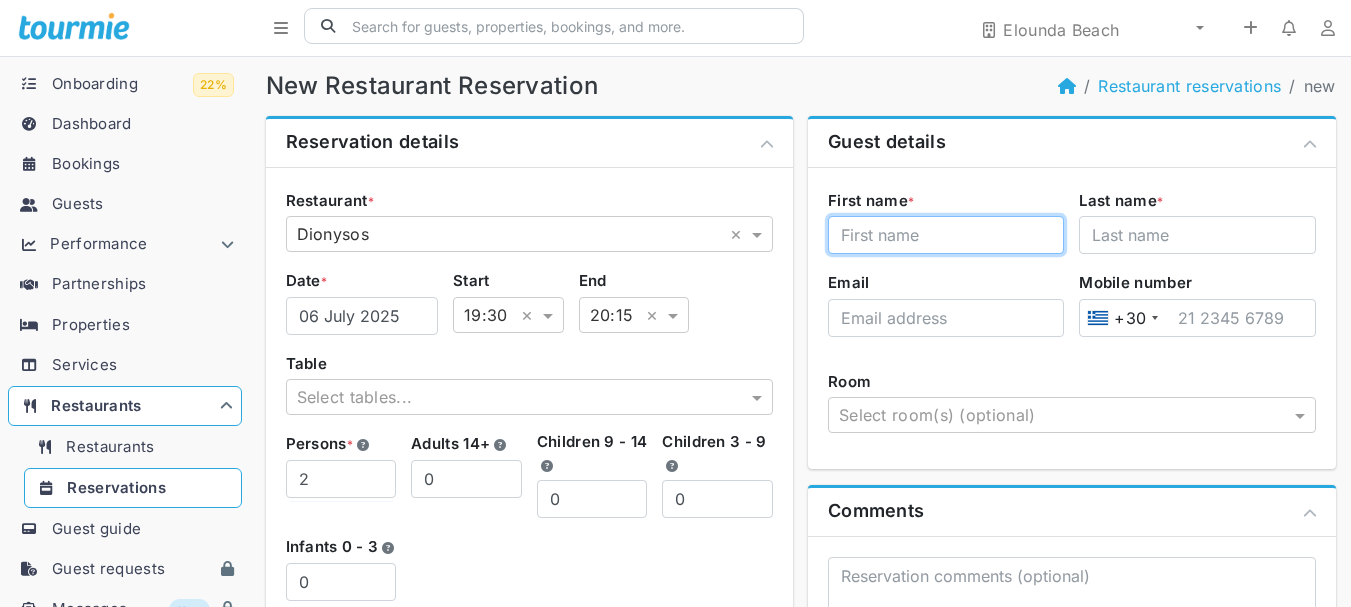 click on "First name   *" at bounding box center [946, 235] 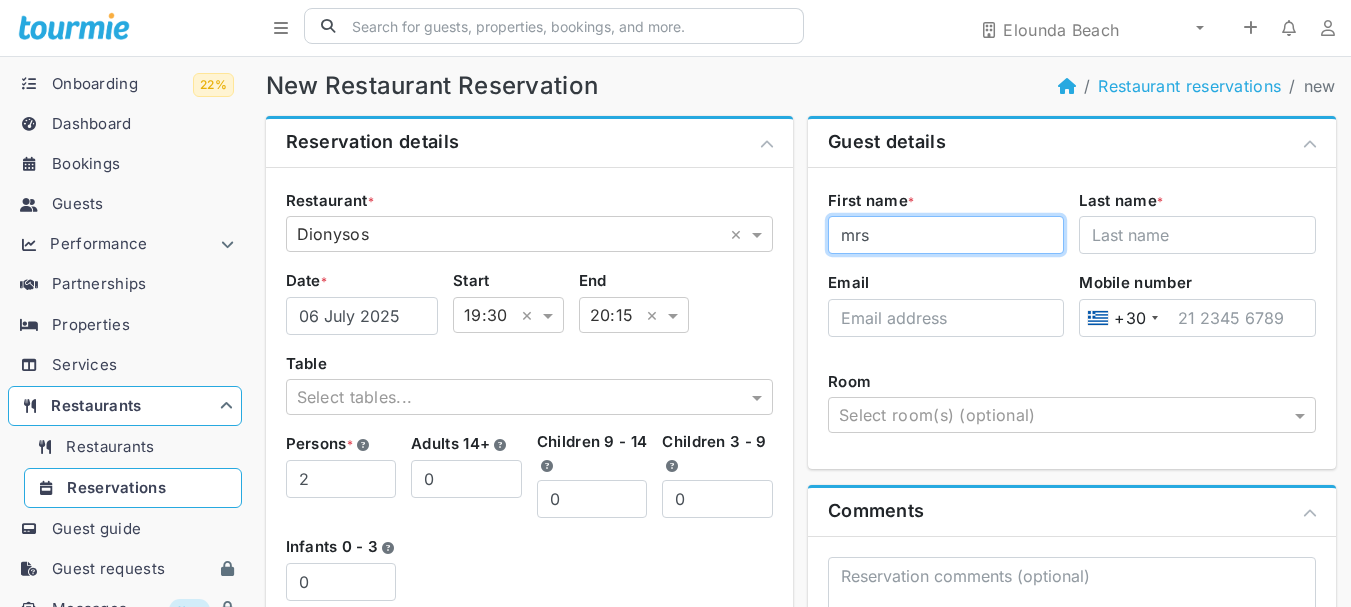 type on "mrs" 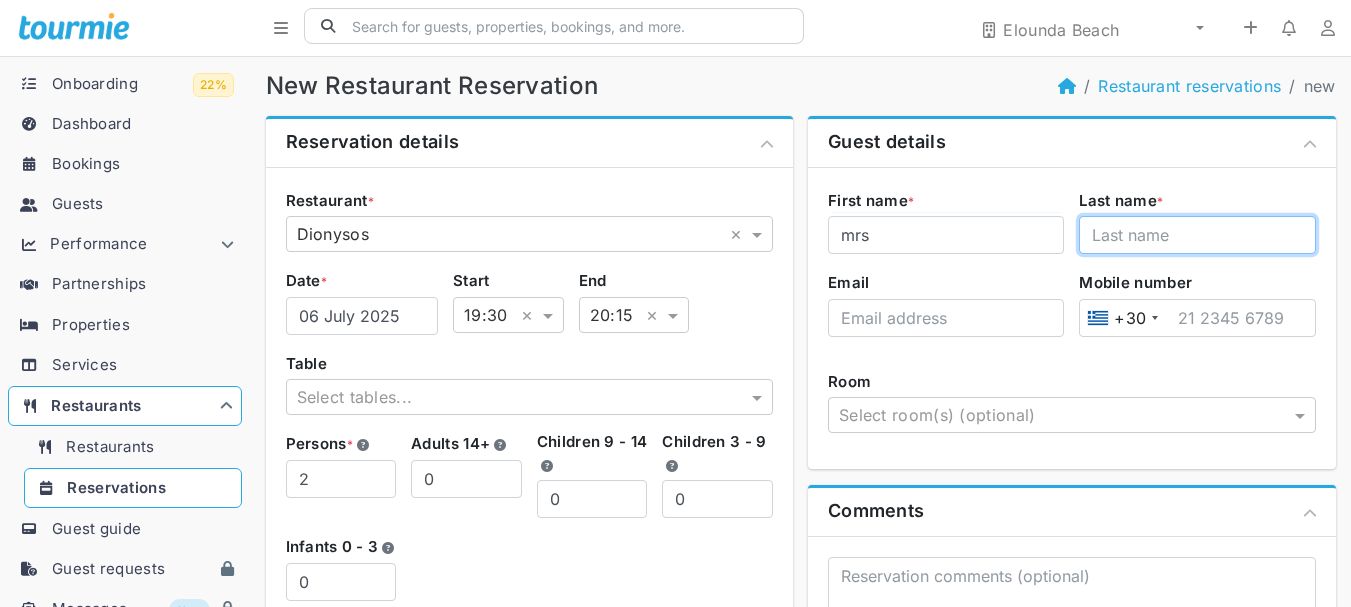 click on "Last name   *" at bounding box center (1197, 235) 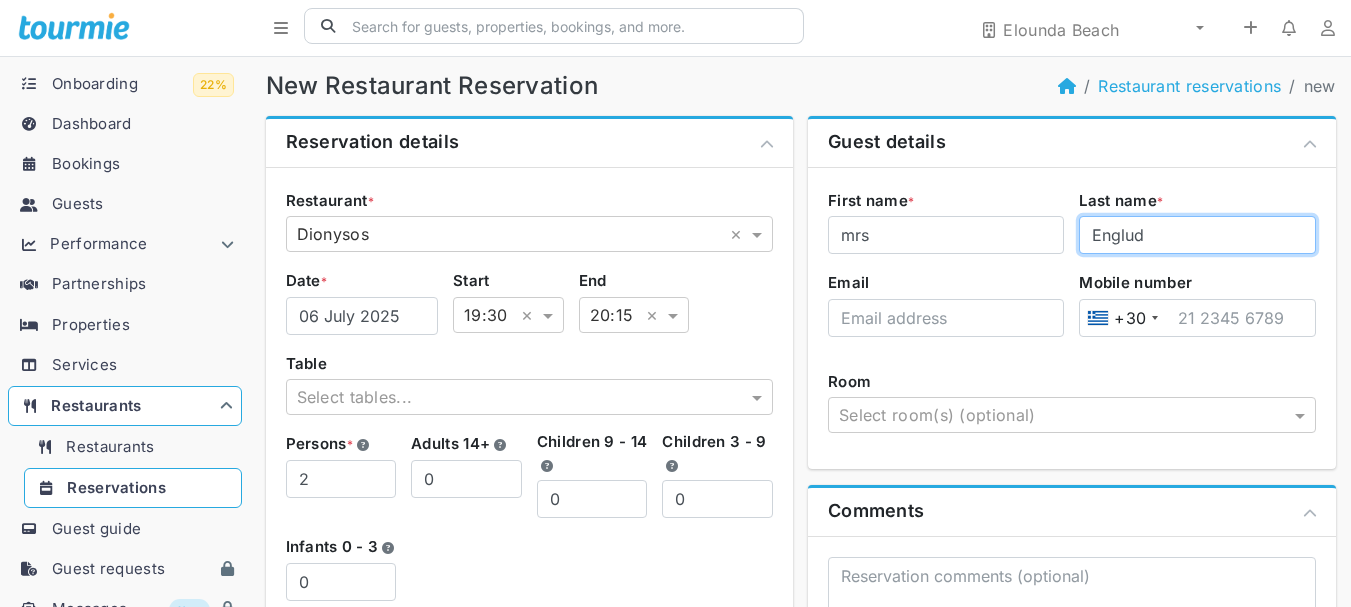 type on "Englud" 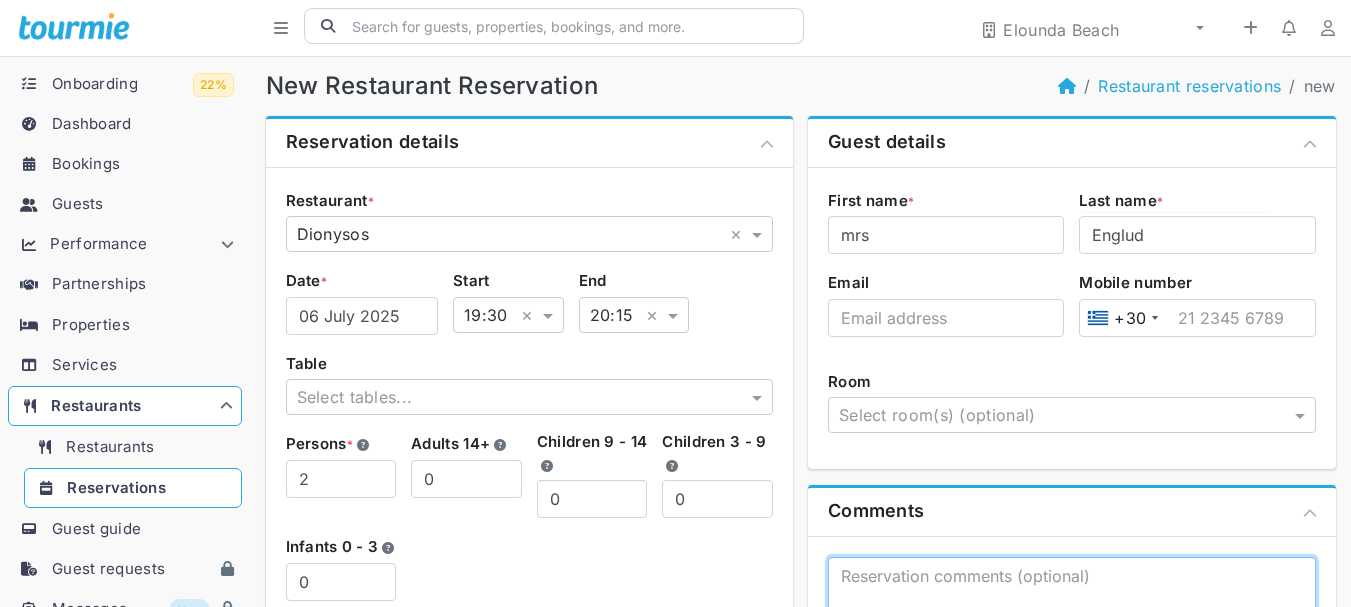 click at bounding box center [1072, 612] 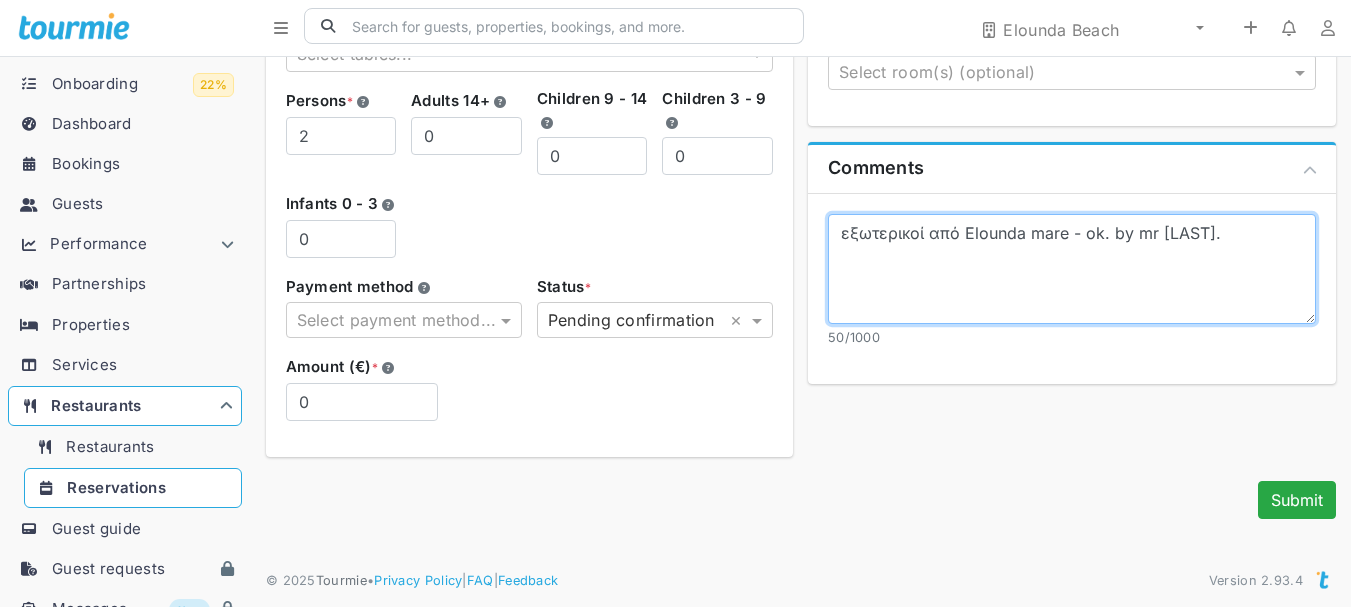 scroll, scrollTop: 363, scrollLeft: 0, axis: vertical 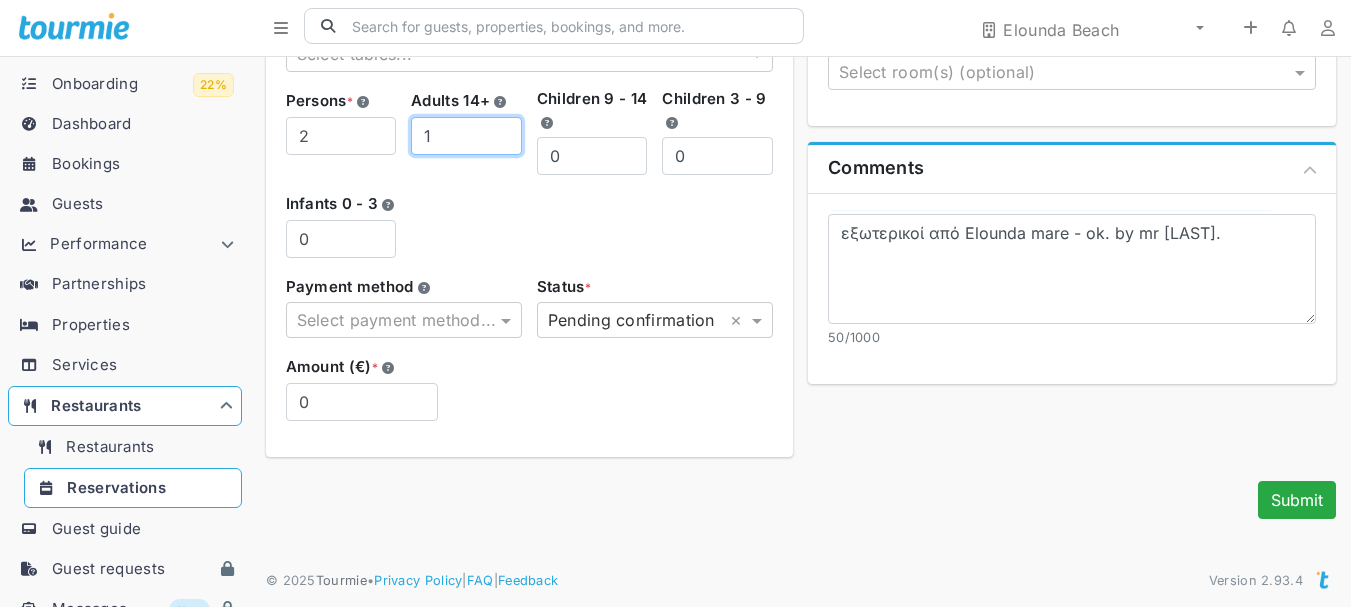 click on "1" at bounding box center [466, 136] 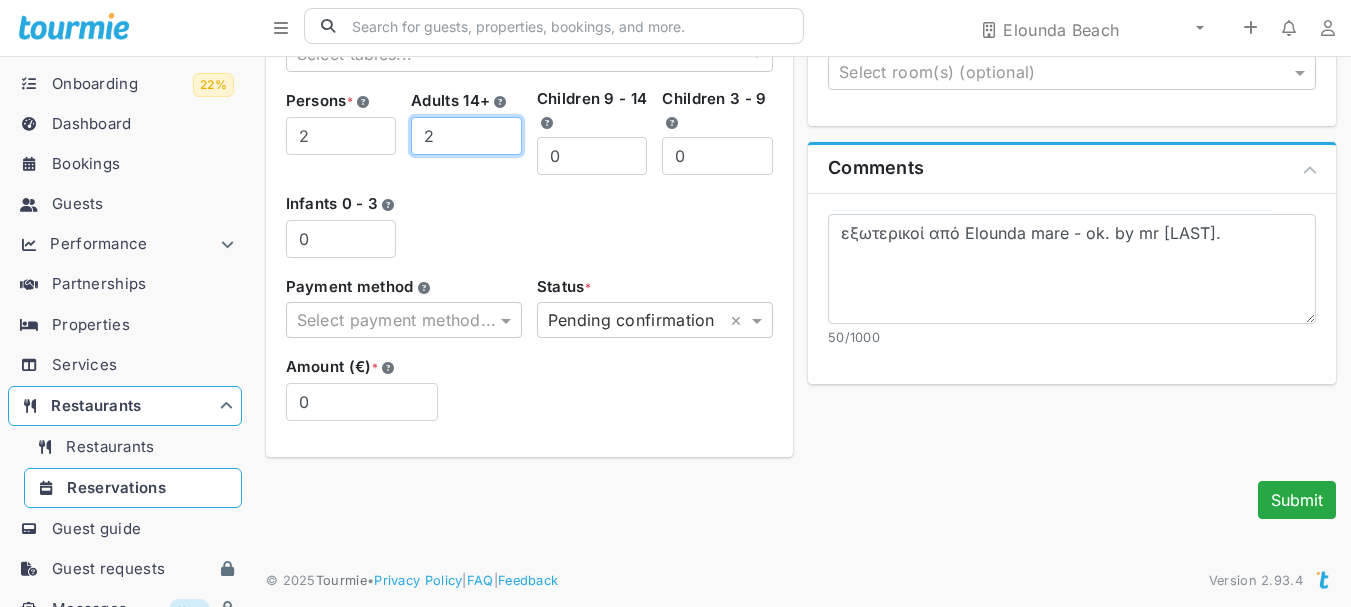 type on "2" 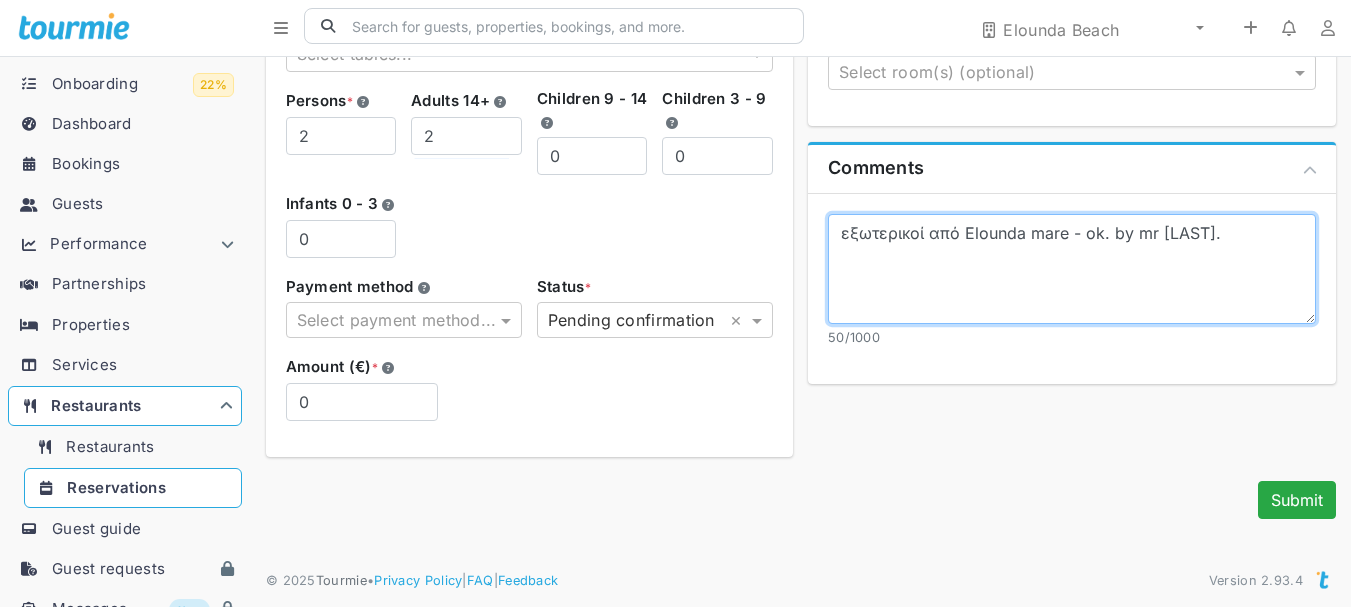 click on "εξωτερικοί από Elounda mare - ok. by mr [LAST]." at bounding box center (1072, 269) 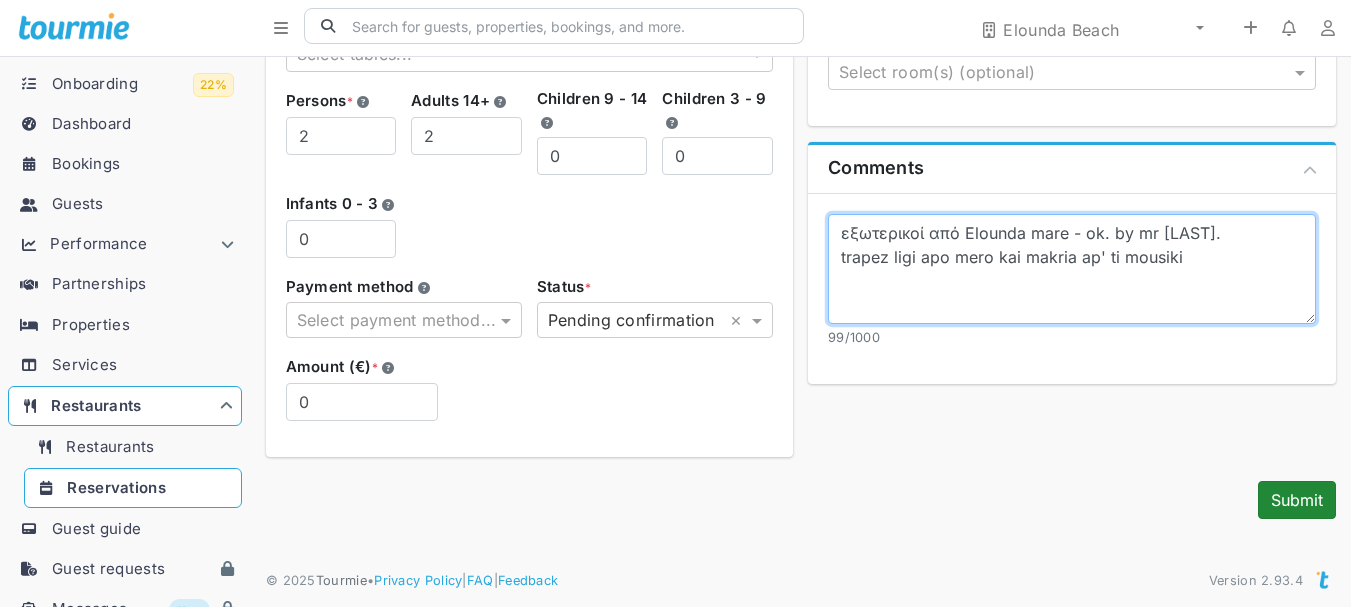 type on "εξωτερικοί από Elounda mare - ok. by mr [LAST].
trapez ligi apo mero kai makria ap' ti mousiki" 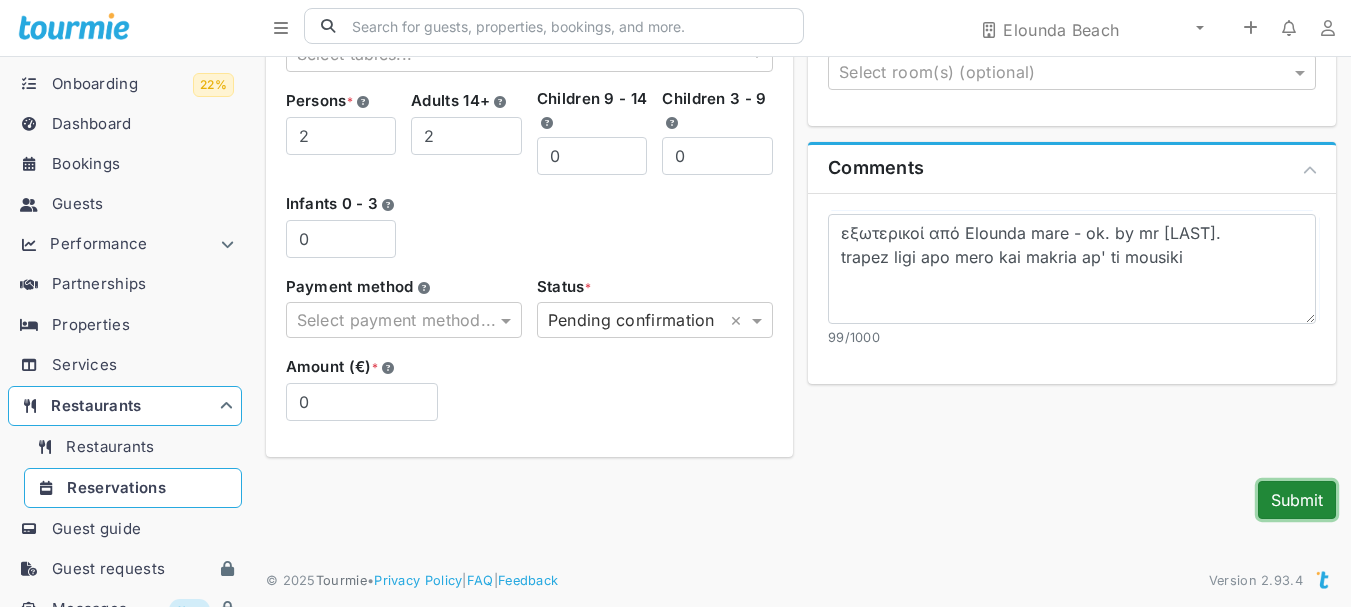 click on "Submit" at bounding box center [1297, 500] 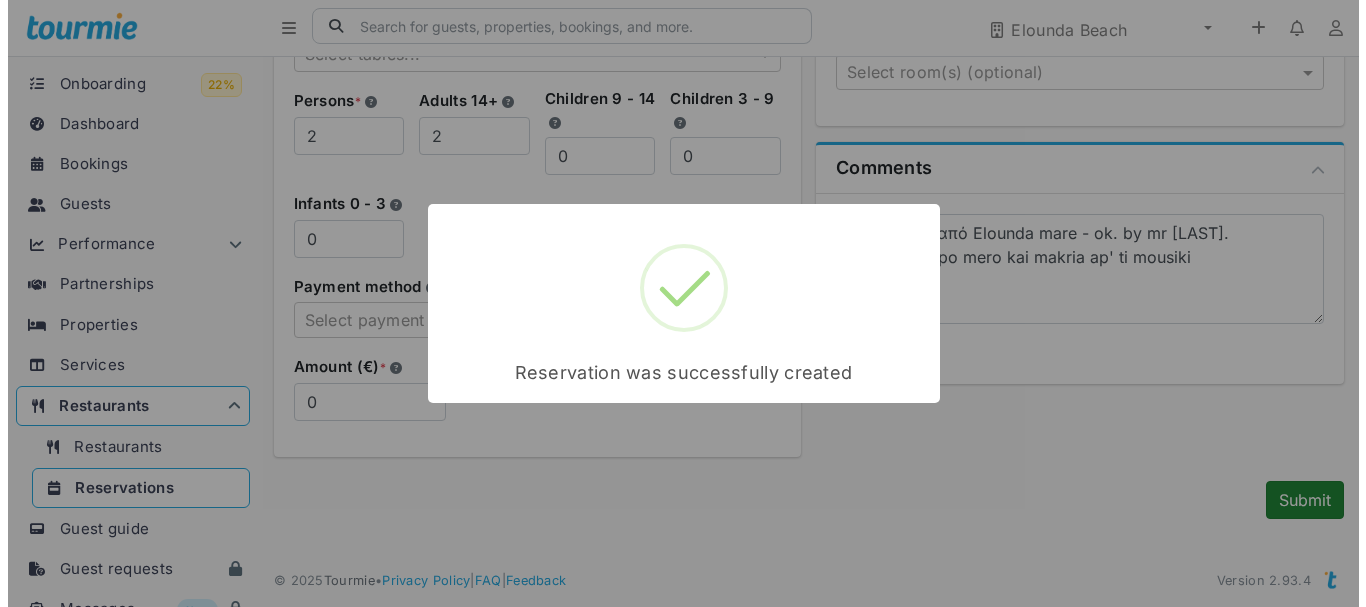 scroll, scrollTop: 343, scrollLeft: 0, axis: vertical 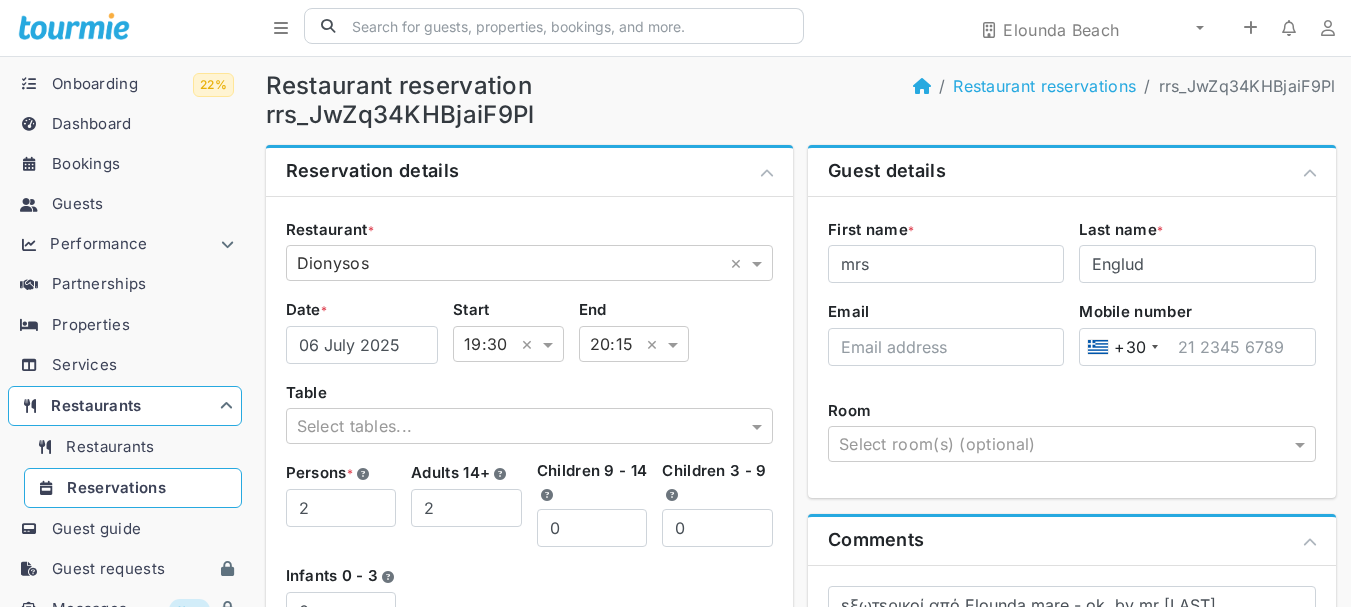 click on "Reservations" at bounding box center [116, 487] 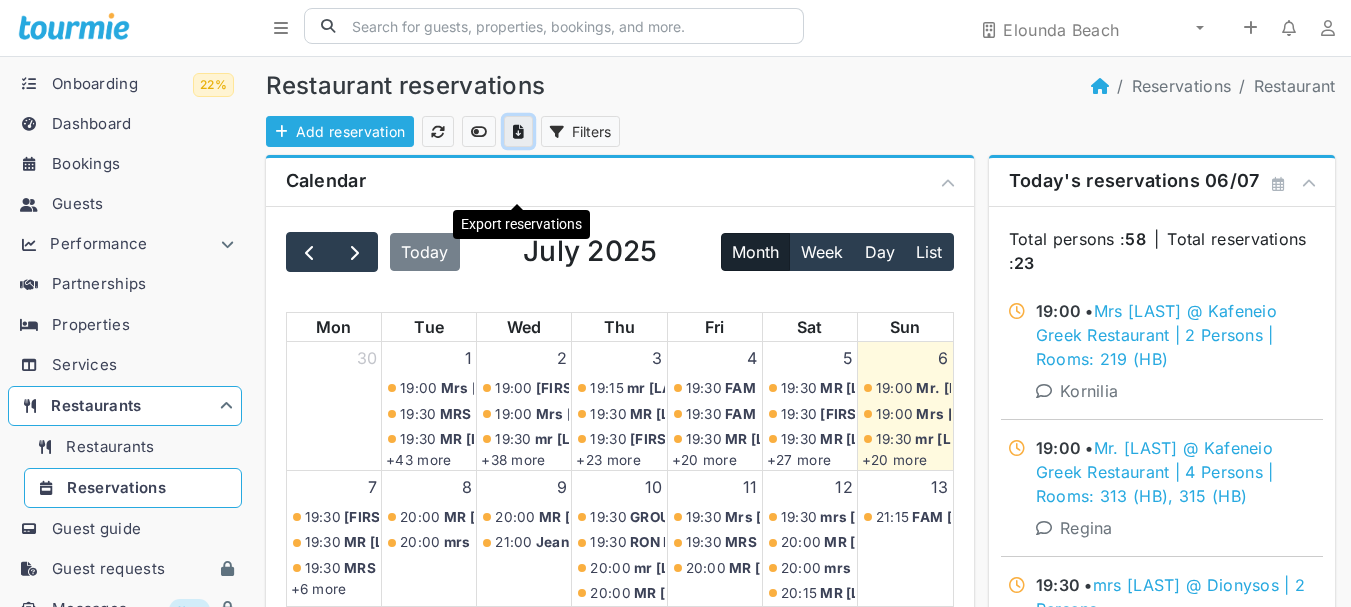 click at bounding box center (518, 131) 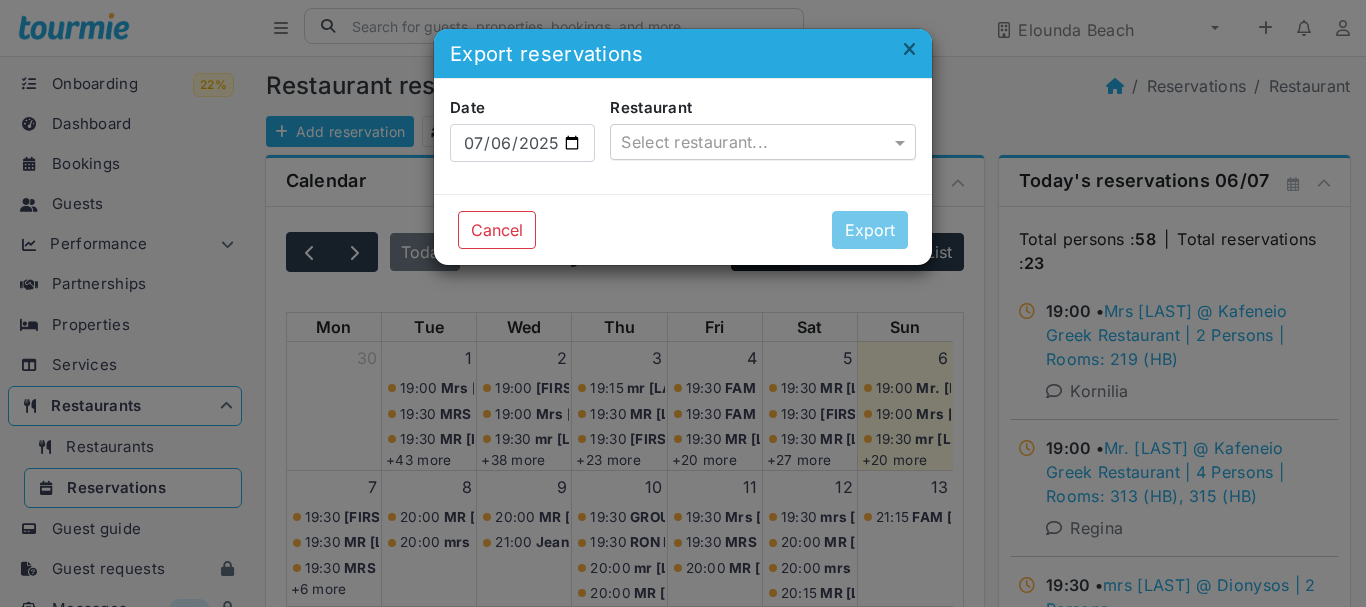 click at bounding box center (743, 142) 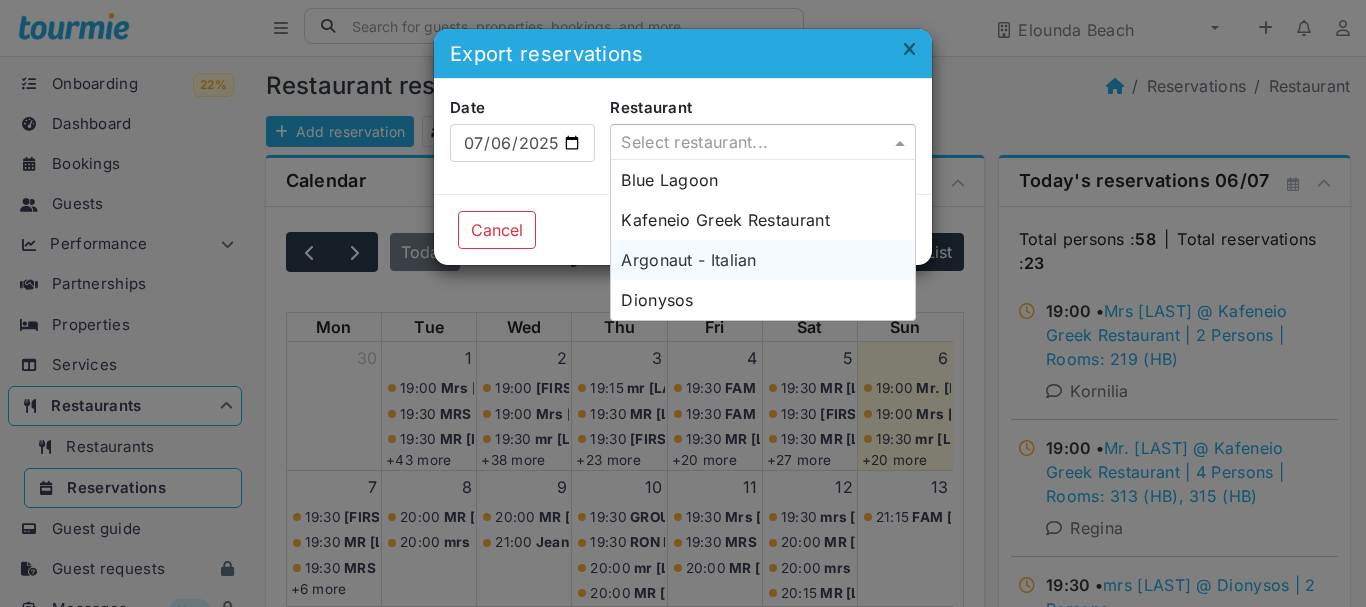 click on "Argonaut - Italian" at bounding box center [688, 260] 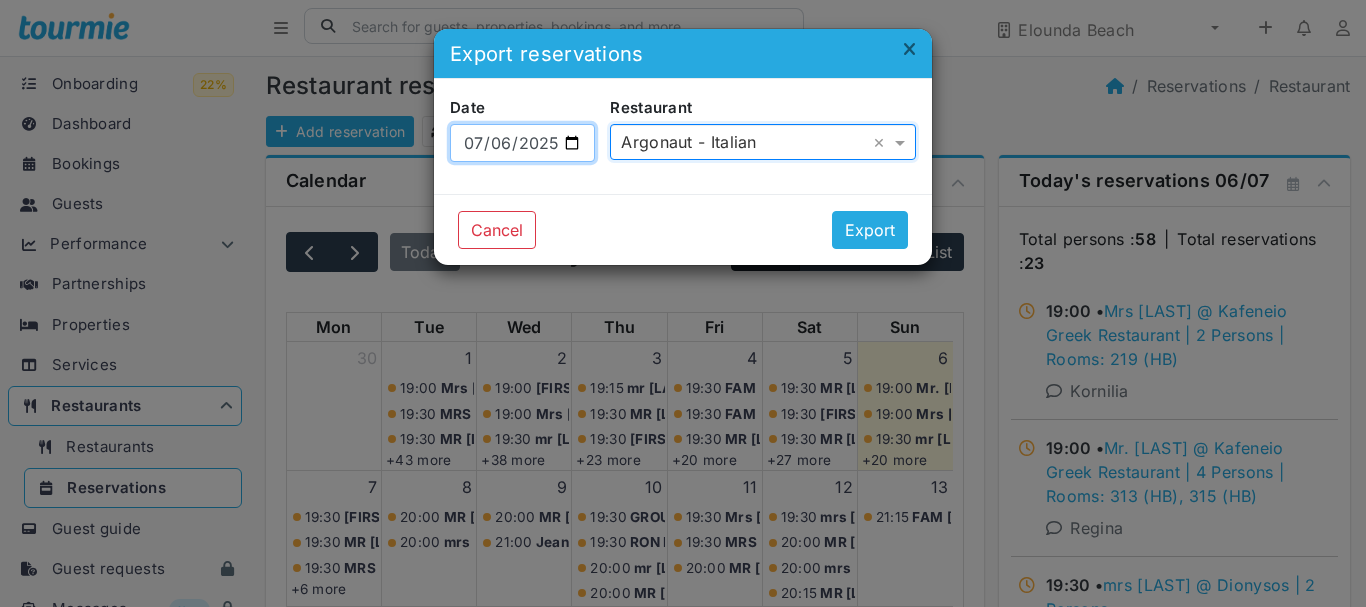click on "2025-07-06" at bounding box center [522, 143] 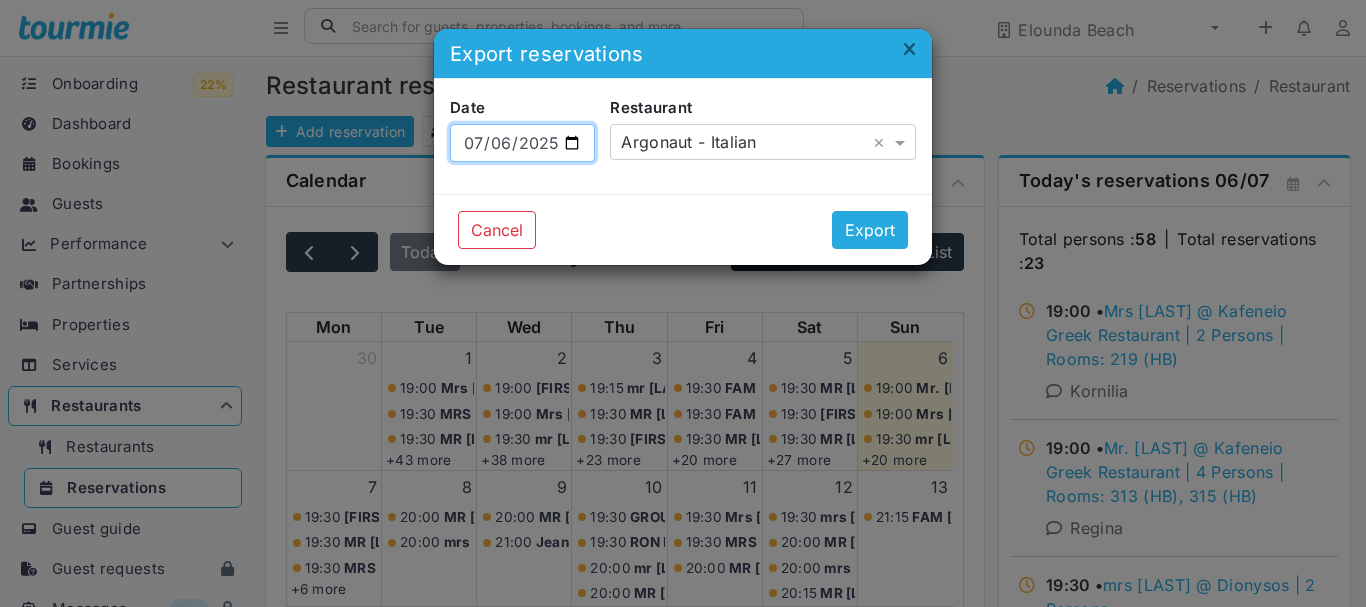 type on "[DATE]" 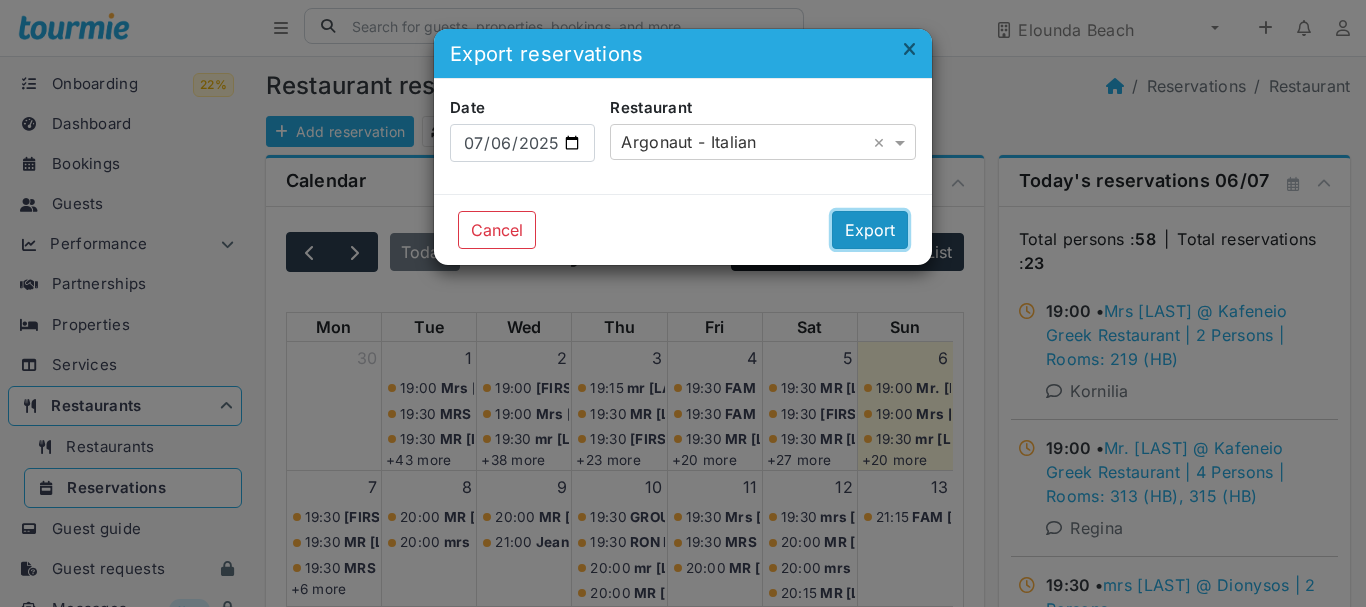 click on "Export" at bounding box center (870, 230) 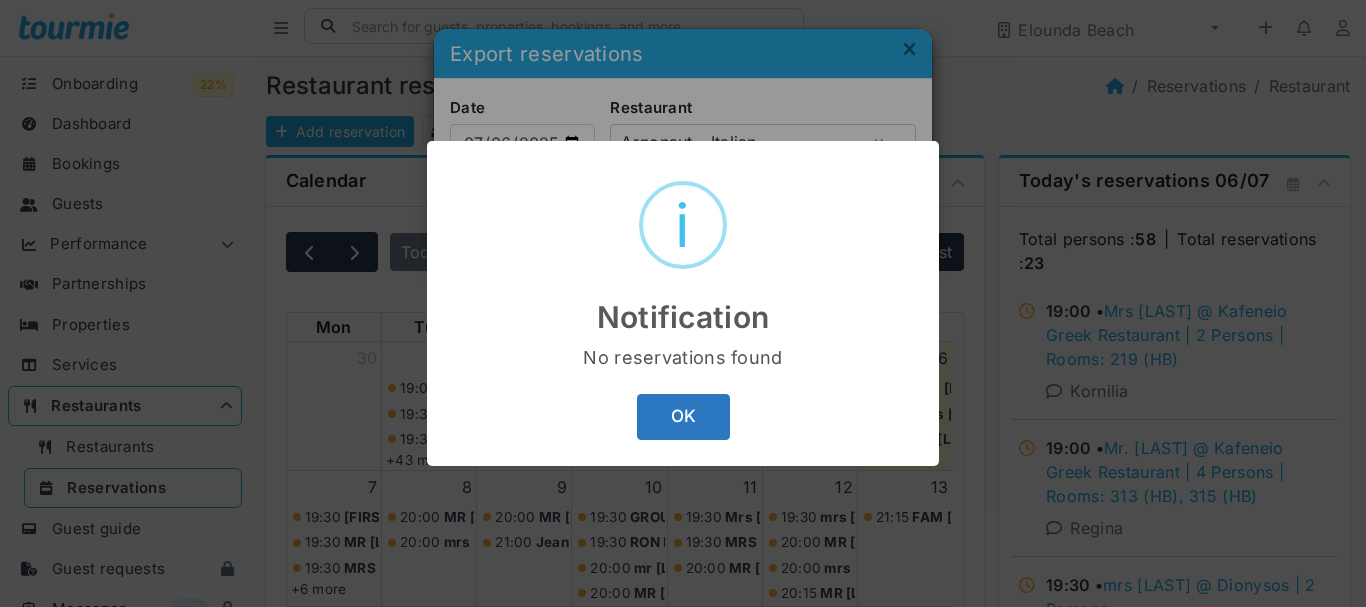 click on "OK" at bounding box center (683, 417) 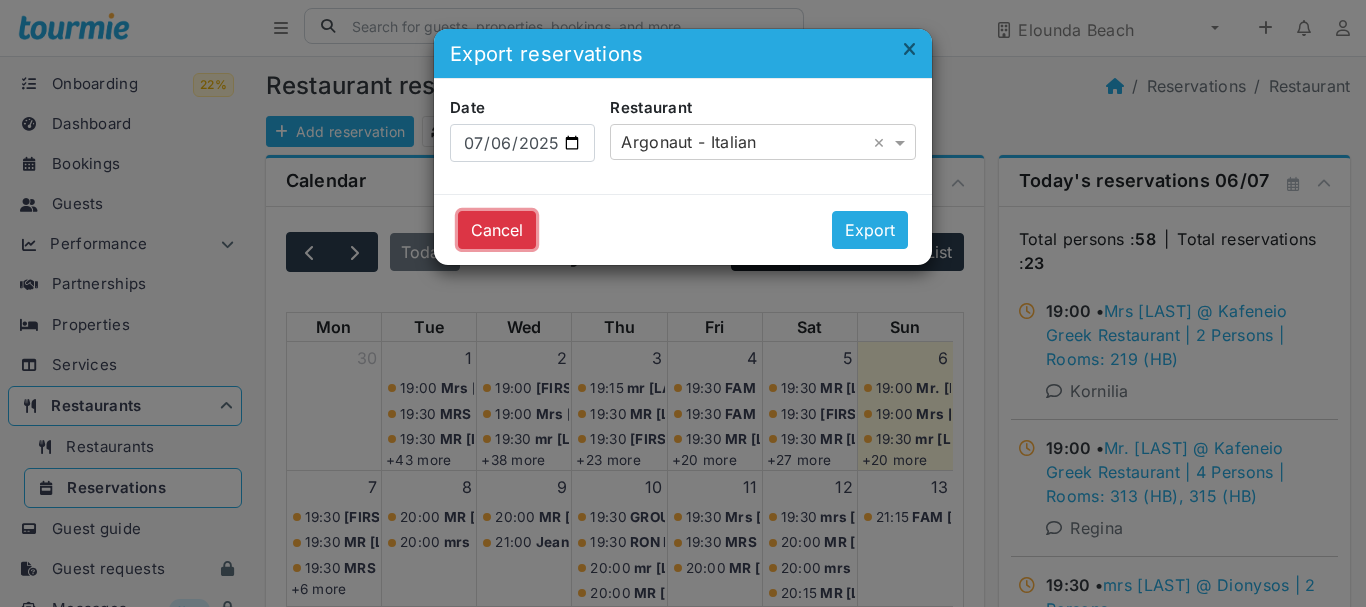 click on "Cancel" at bounding box center (497, 230) 